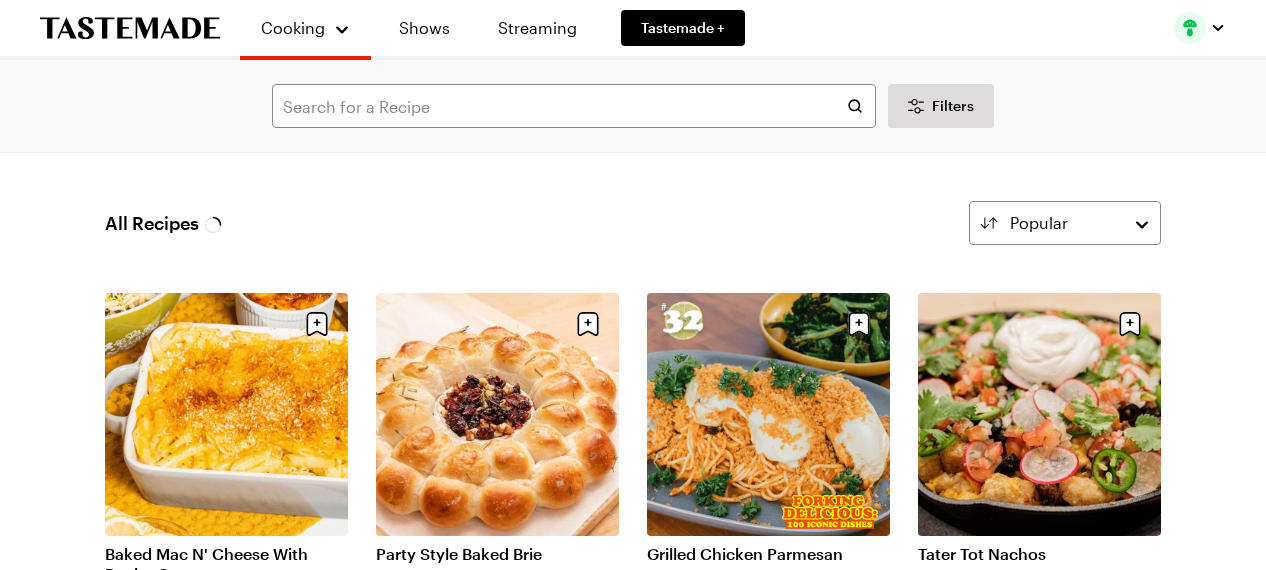 scroll, scrollTop: 0, scrollLeft: 0, axis: both 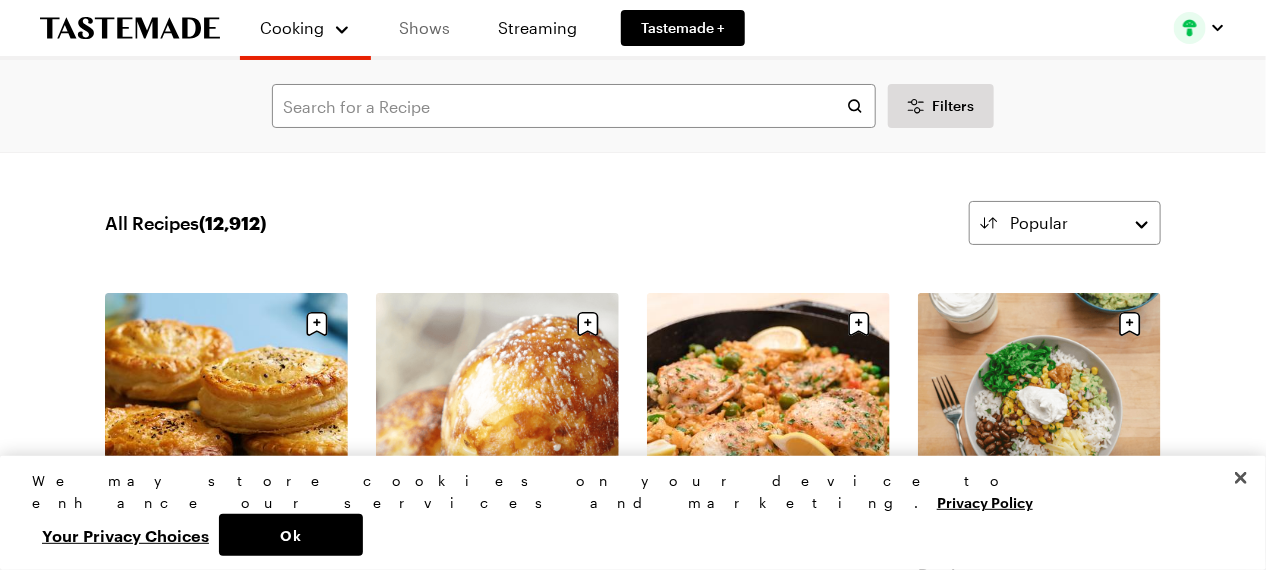 click on "Shows" at bounding box center [424, 28] 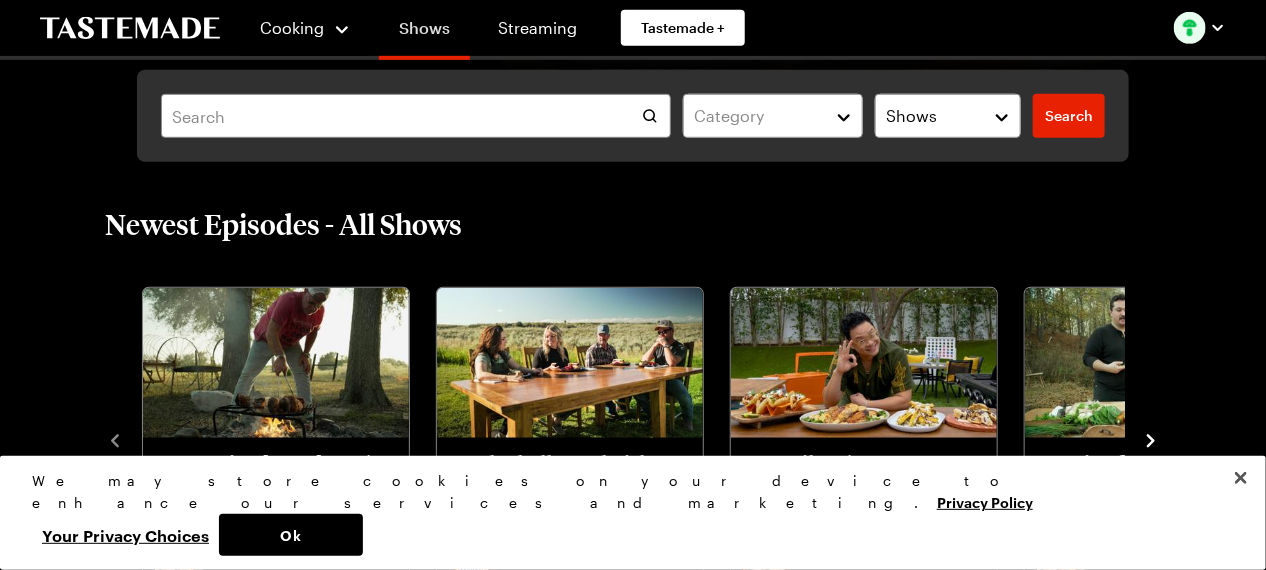 scroll, scrollTop: 600, scrollLeft: 0, axis: vertical 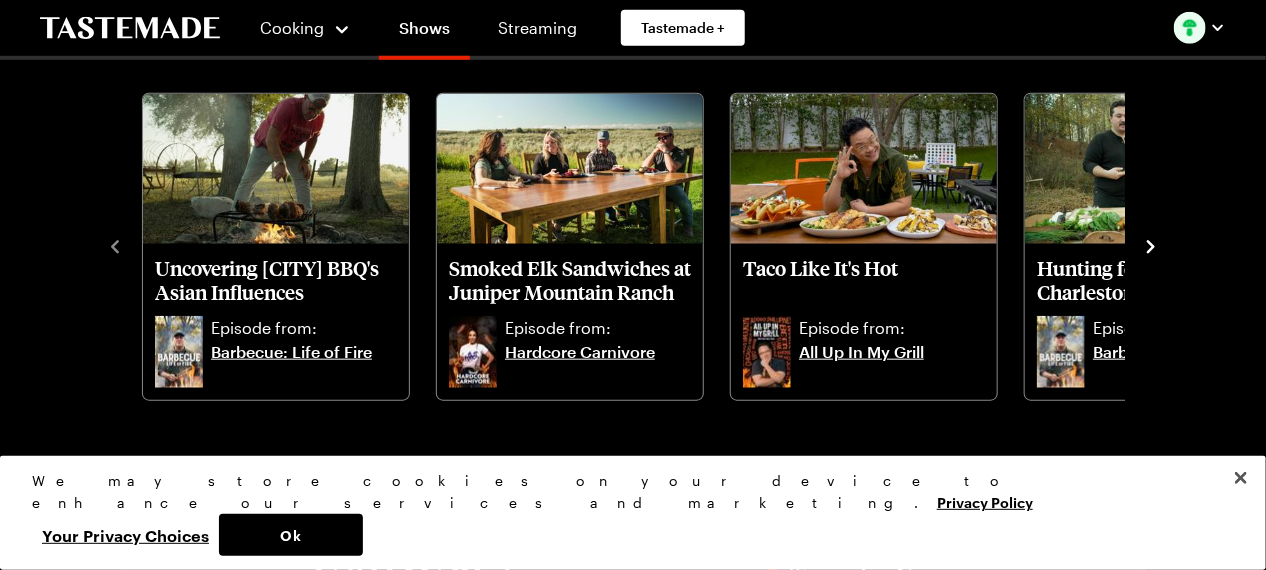 click 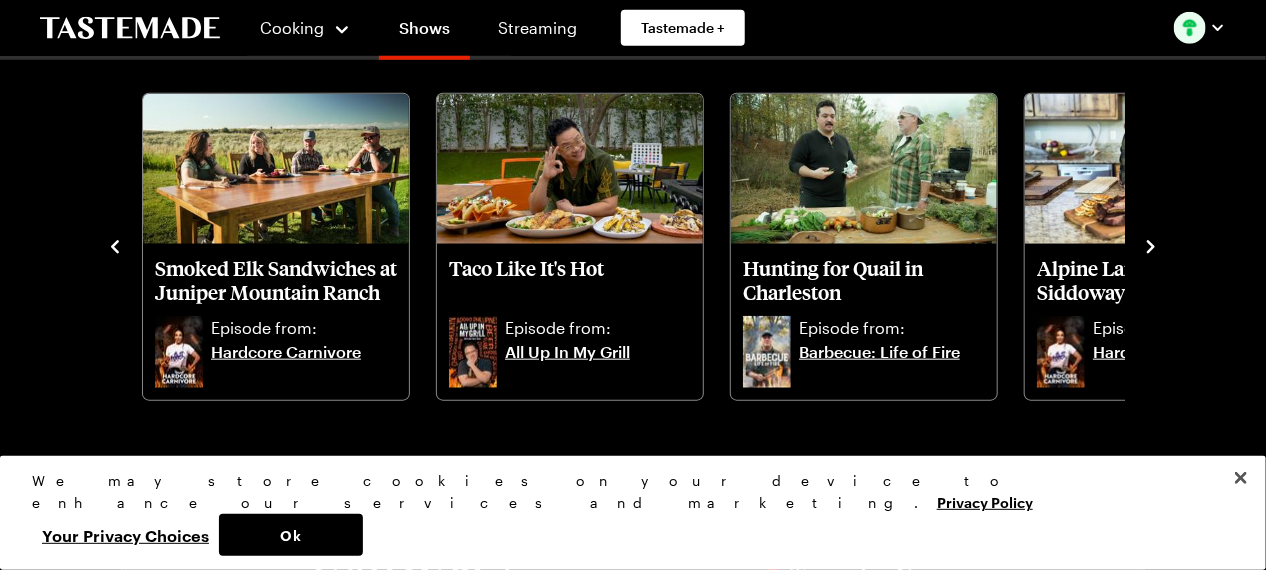 click on "Uncovering Houston BBQ's Asian Influences Episode from: Barbecue: Life of Fire Smoked Elk Sandwiches at Juniper Mountain Ranch Episode from: Hardcore Carnivore Taco Like It's Hot Episode from: All Up In My Grill Hunting for Quail in Charleston Episode from: Barbecue: Life of Fire Alpine Lamb Ribs from Siddoway Sheep Company Episode from: Hardcore Carnivore Kabob-alicious Episode from: All Up In My Grill Catching Gulf Coast Redfish and Blue Crabs Episode from: Barbecue: Life of Fire Northstar Bison Smash Burger Episode from: Hardcore Carnivore Tandoor On The Grill Episode from: All Up In My Grill The Roscoe Family Legacy: Alabama Pit Ribs Episode from: Barbecue: Life of Fire" at bounding box center [633, 245] 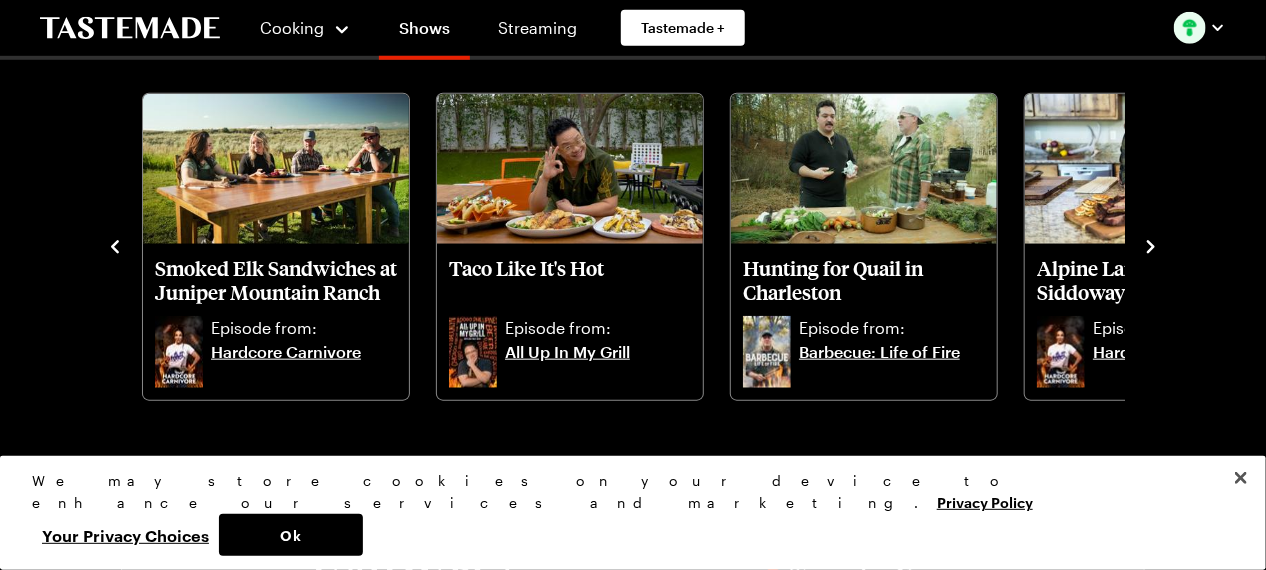 click 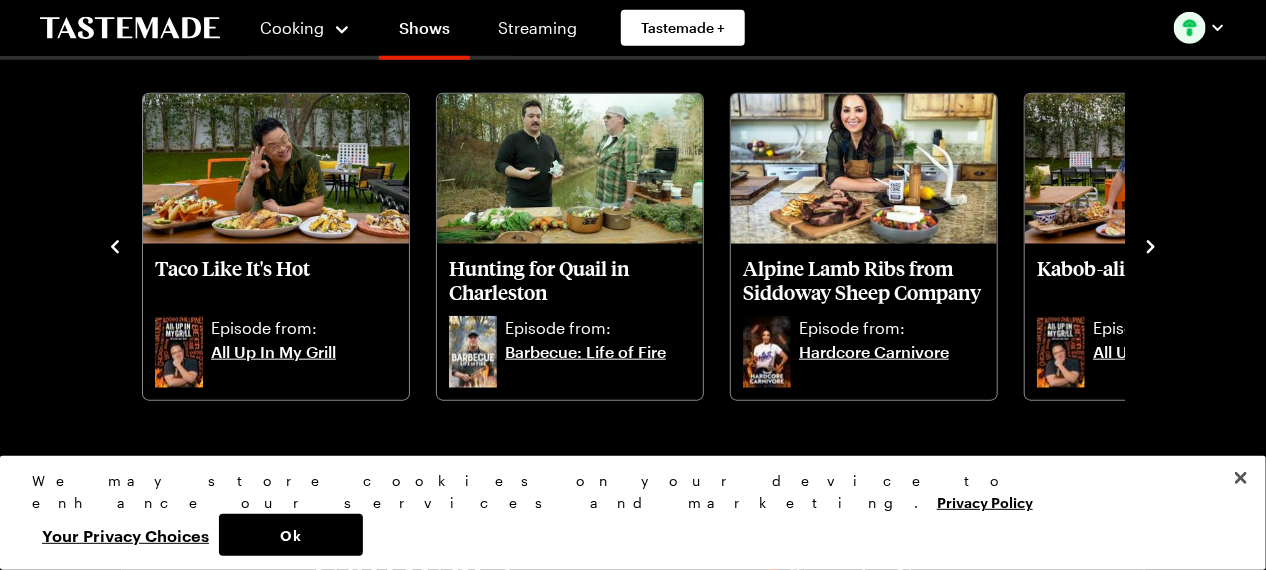 click 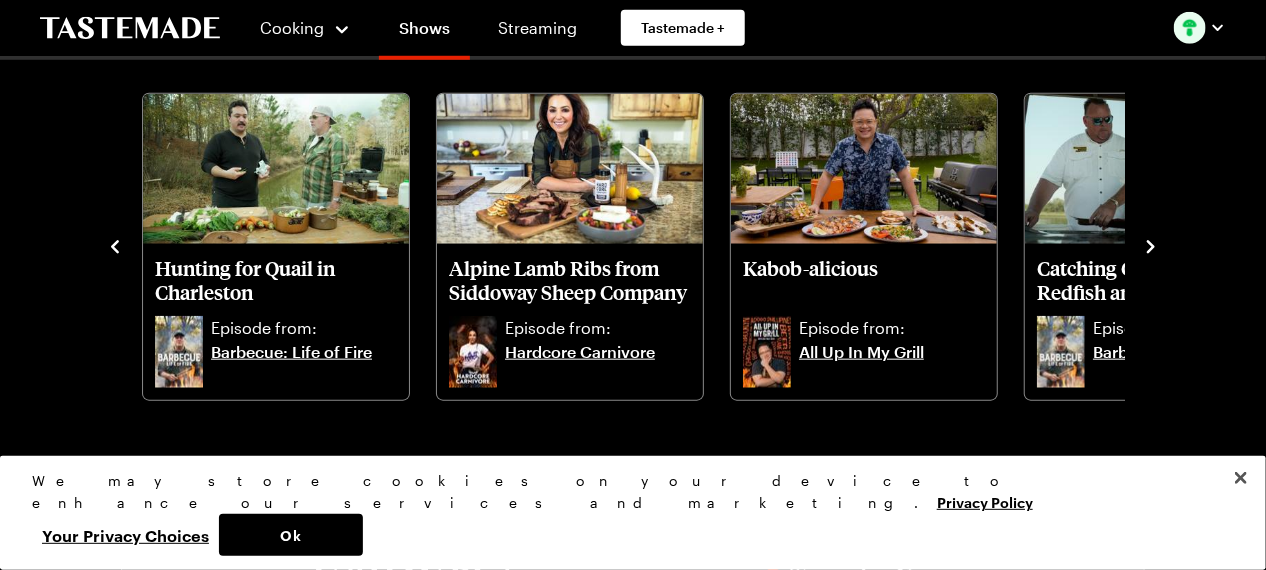 click 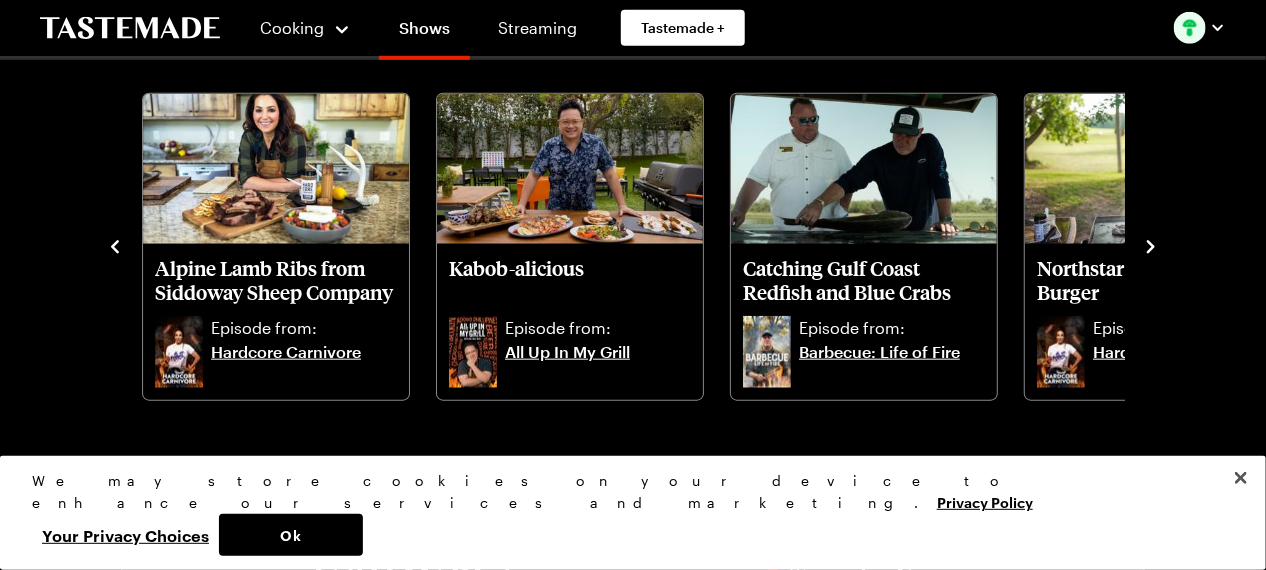 click 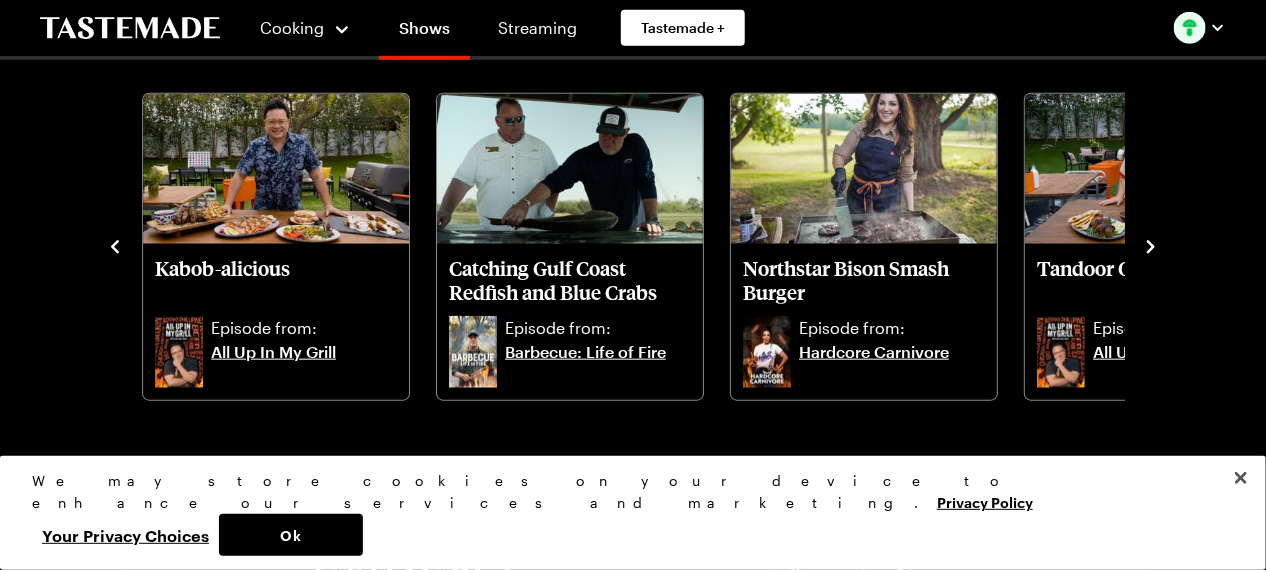 click 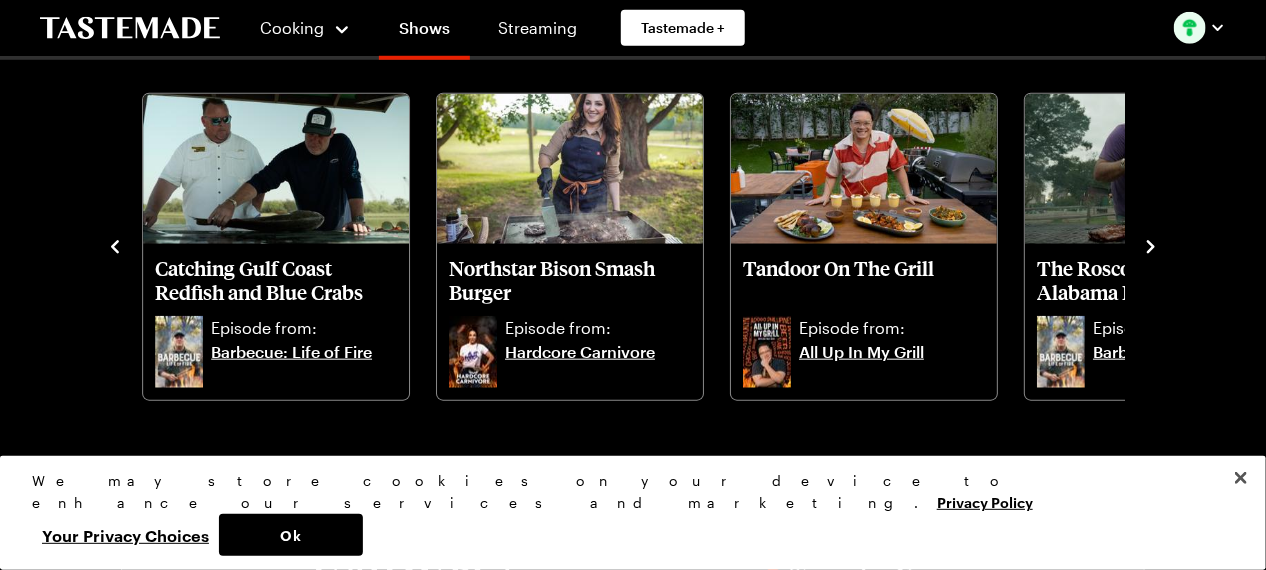 click 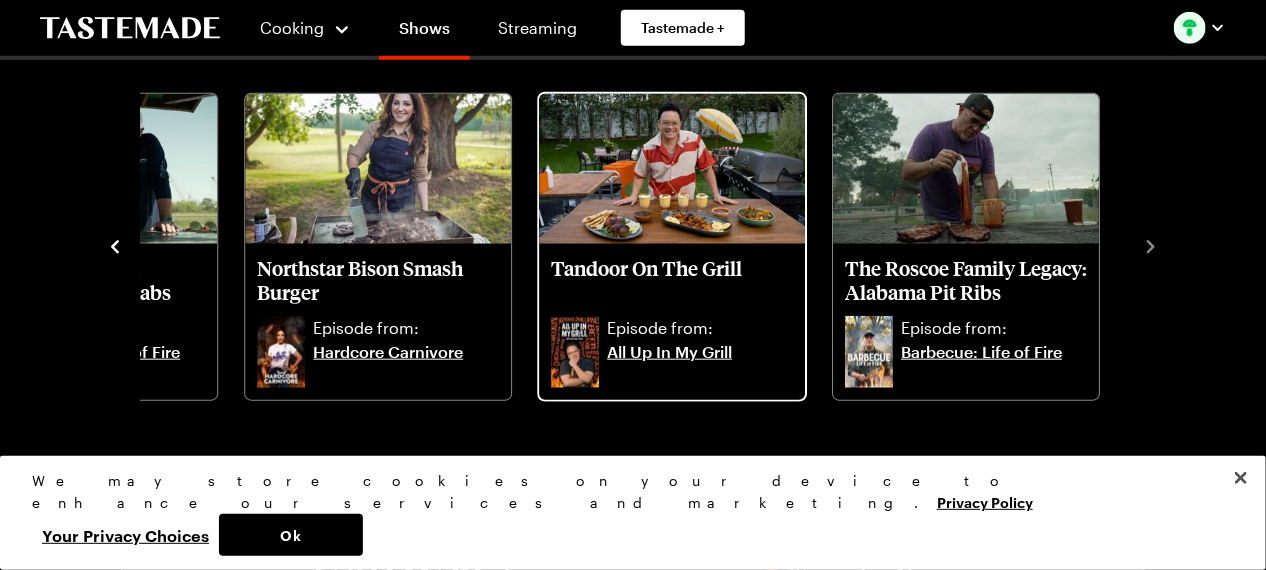 click on "All Up In My Grill" at bounding box center (700, 364) 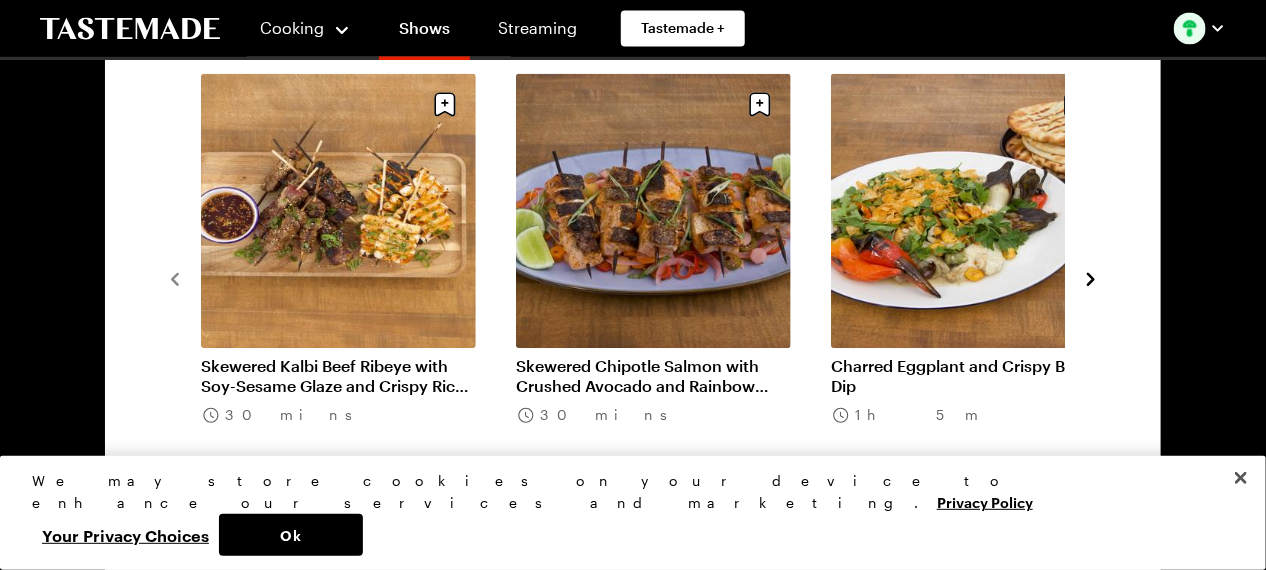 scroll, scrollTop: 1800, scrollLeft: 0, axis: vertical 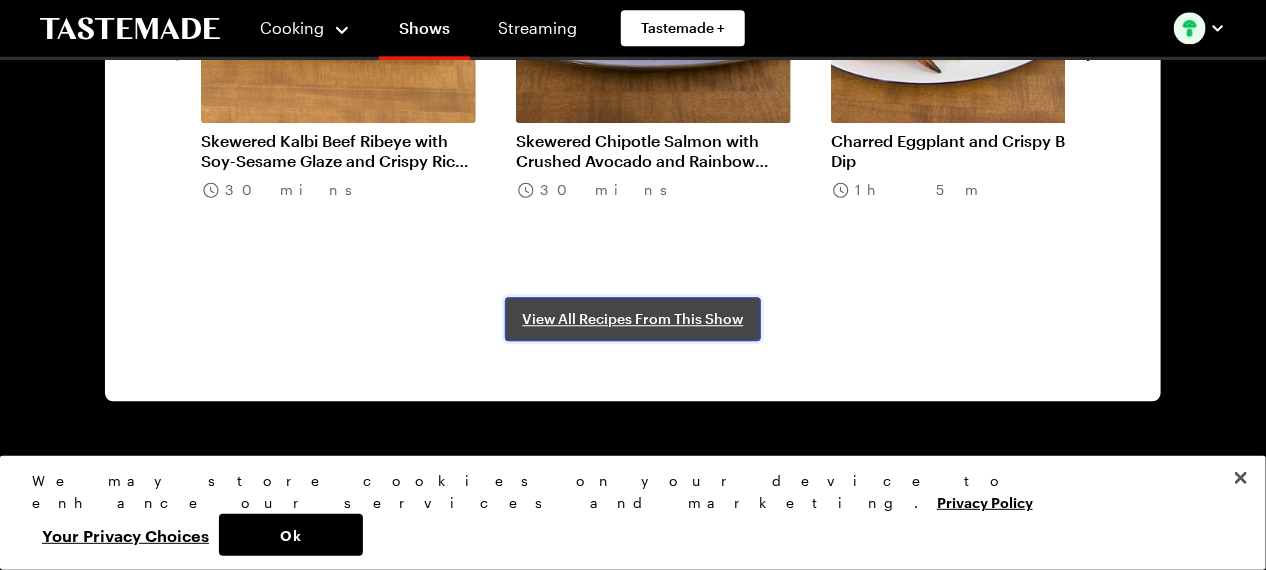 click on "View All Recipes From This Show" at bounding box center (633, 319) 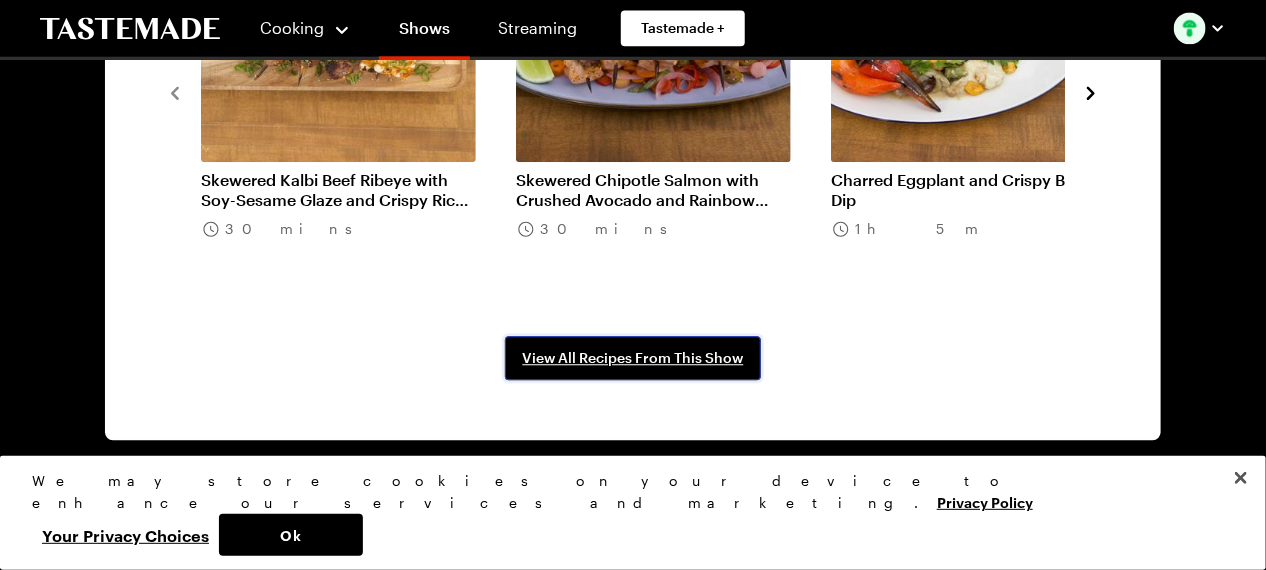 scroll, scrollTop: 1700, scrollLeft: 0, axis: vertical 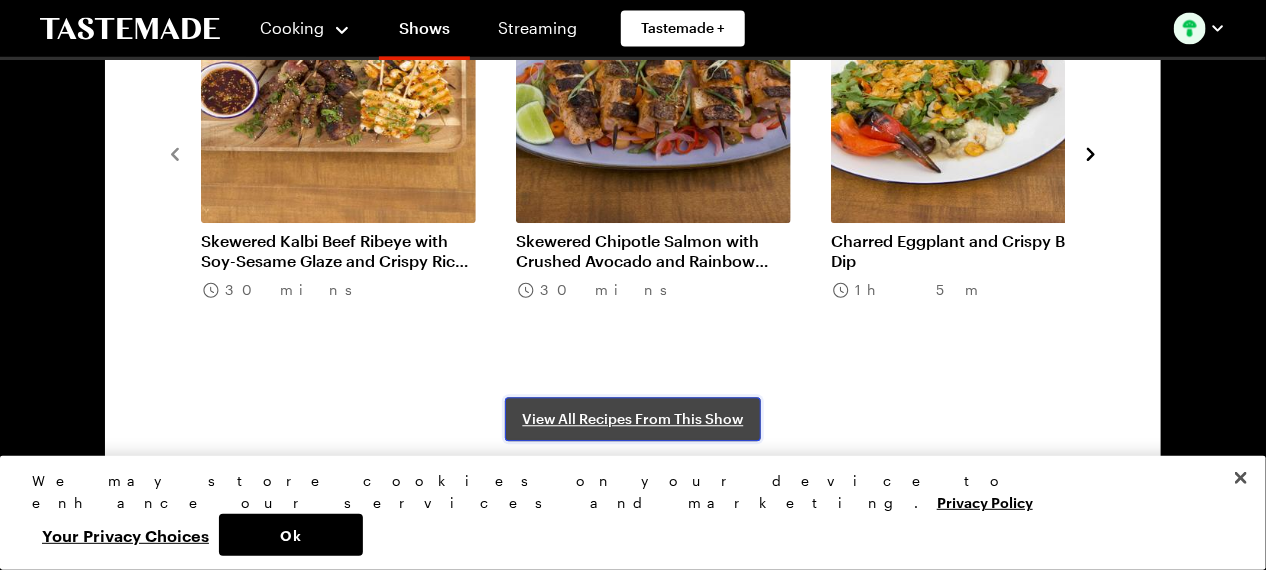 click on "View All Recipes From This Show" at bounding box center [633, 419] 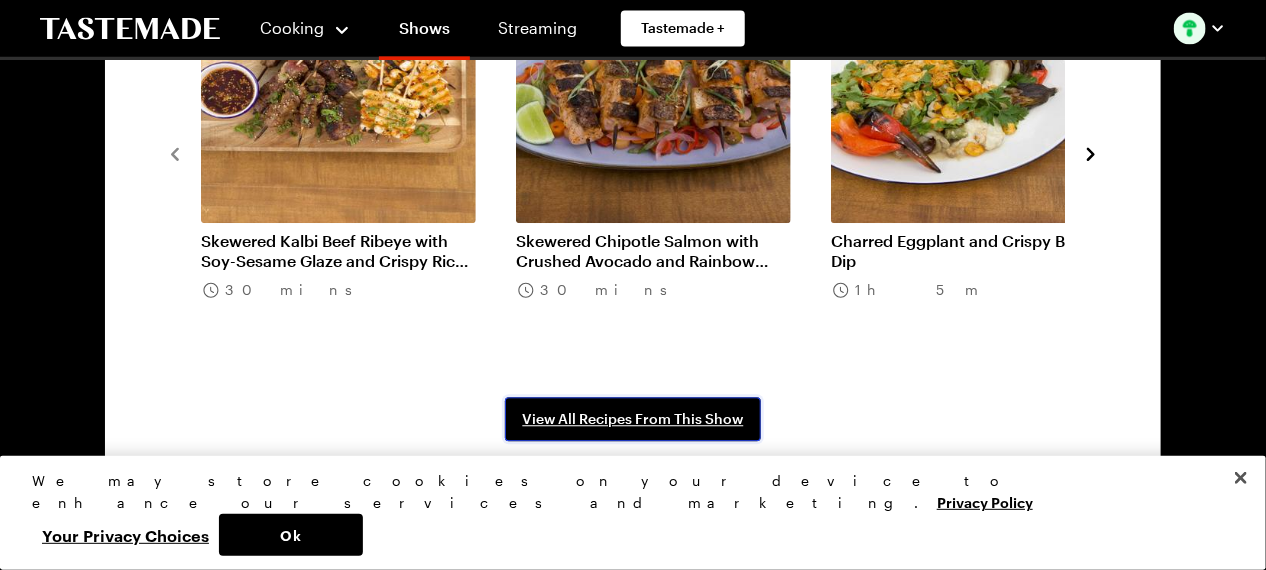 scroll, scrollTop: 1600, scrollLeft: 0, axis: vertical 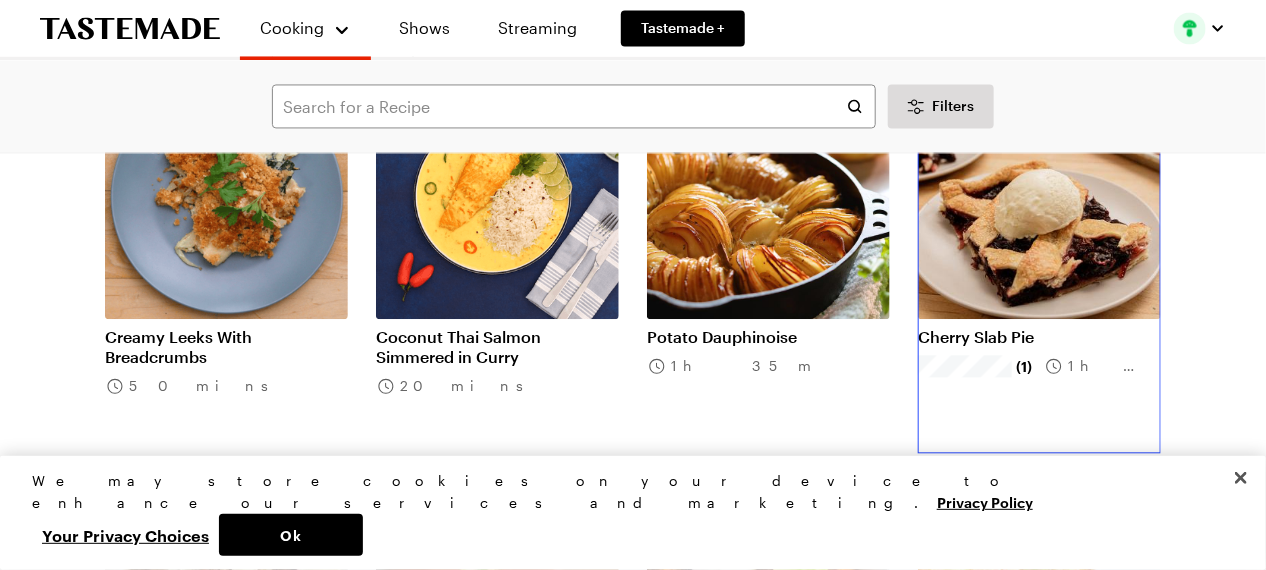 click on "Cherry Slab Pie" at bounding box center [1039, 337] 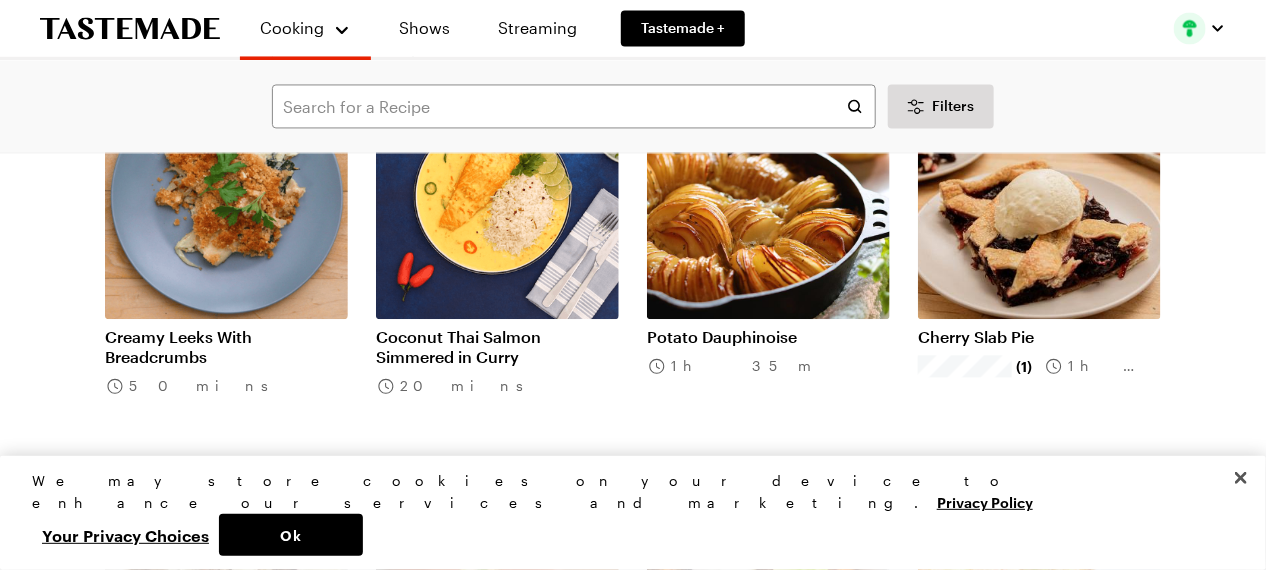 scroll, scrollTop: 0, scrollLeft: 0, axis: both 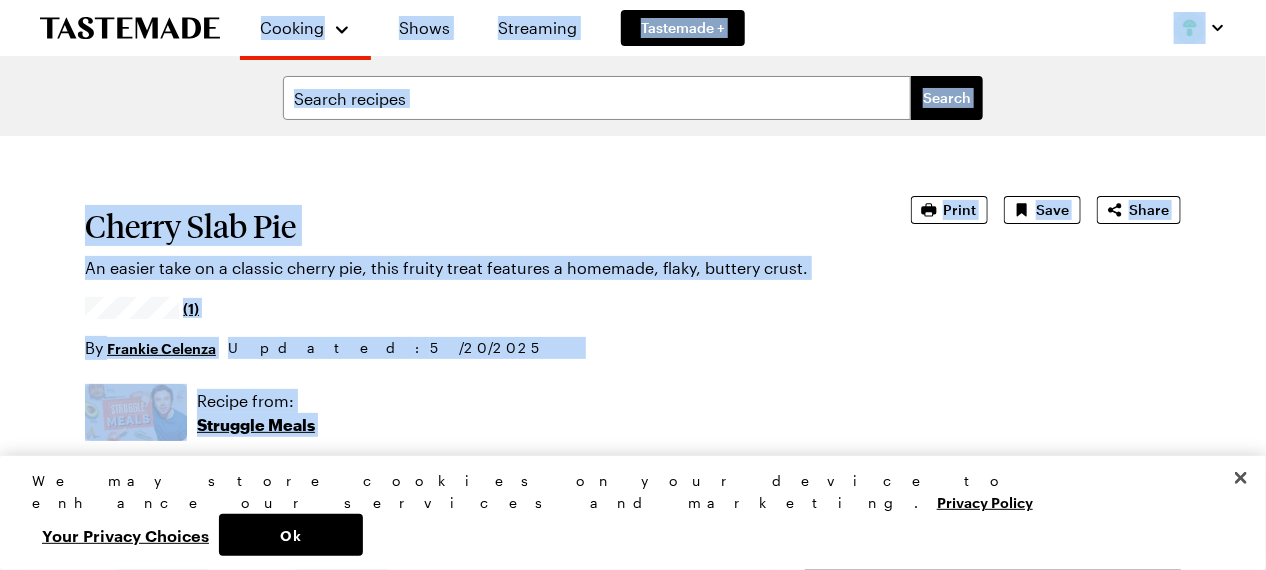 drag, startPoint x: 257, startPoint y: 434, endPoint x: 86, endPoint y: -25, distance: 489.81833 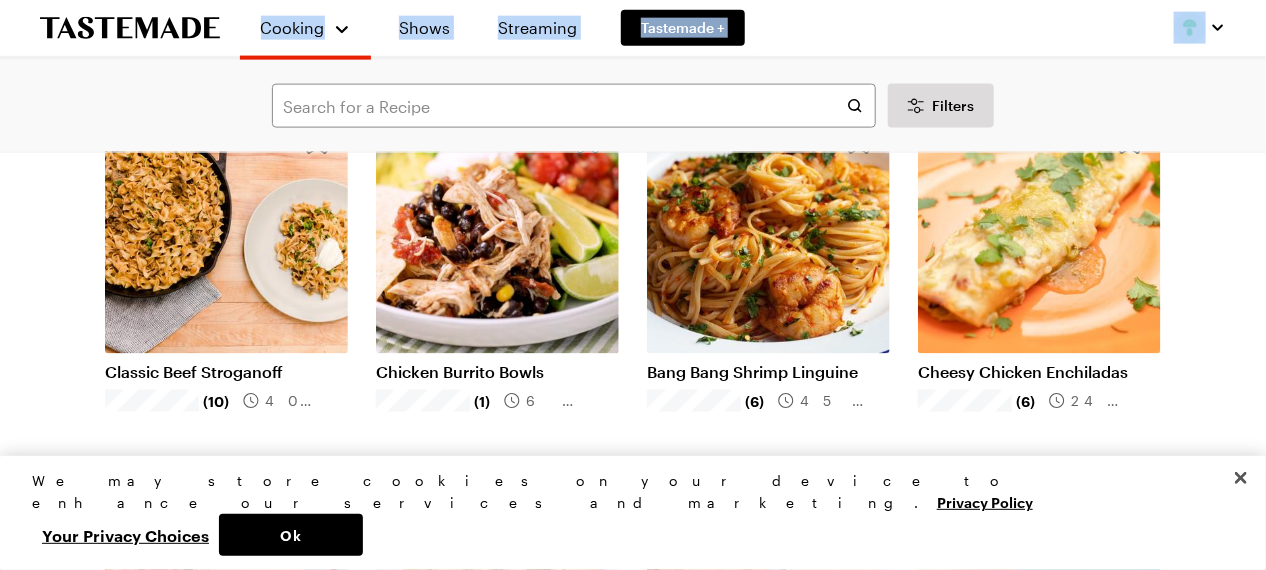 scroll, scrollTop: 1400, scrollLeft: 0, axis: vertical 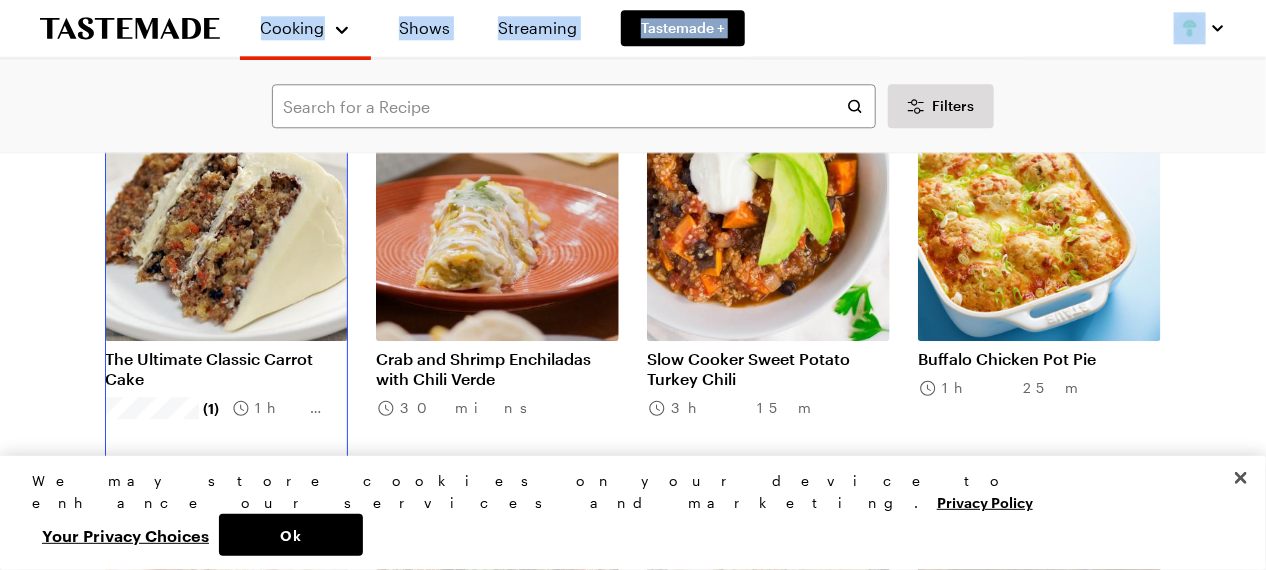click on "The Ultimate Classic Carrot Cake" at bounding box center (226, 369) 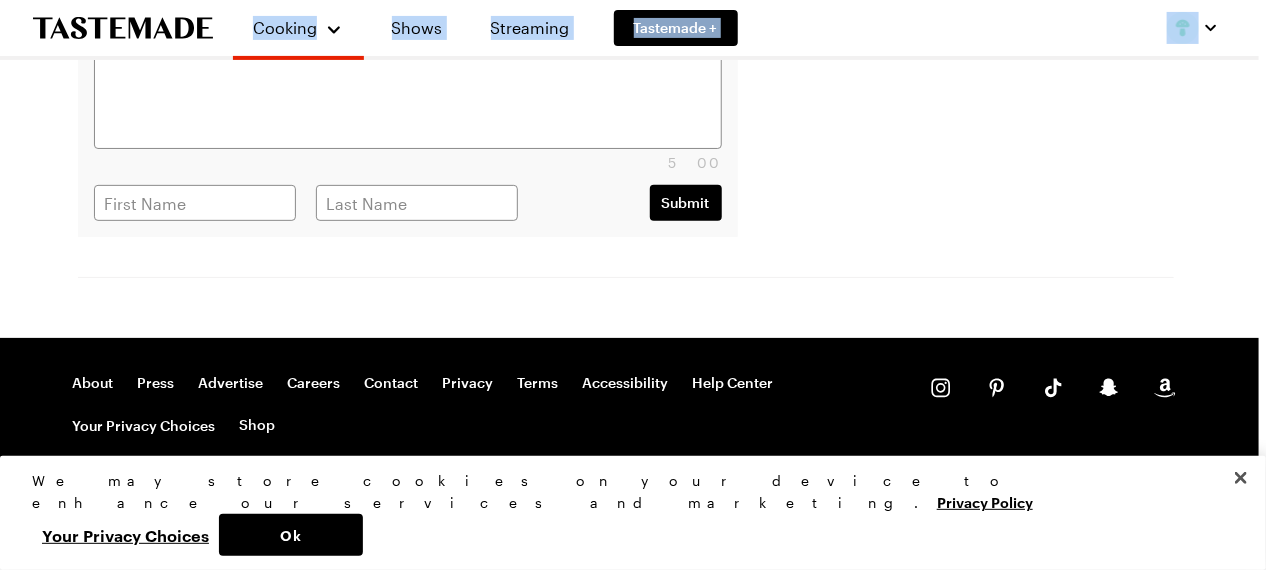 scroll, scrollTop: 0, scrollLeft: 0, axis: both 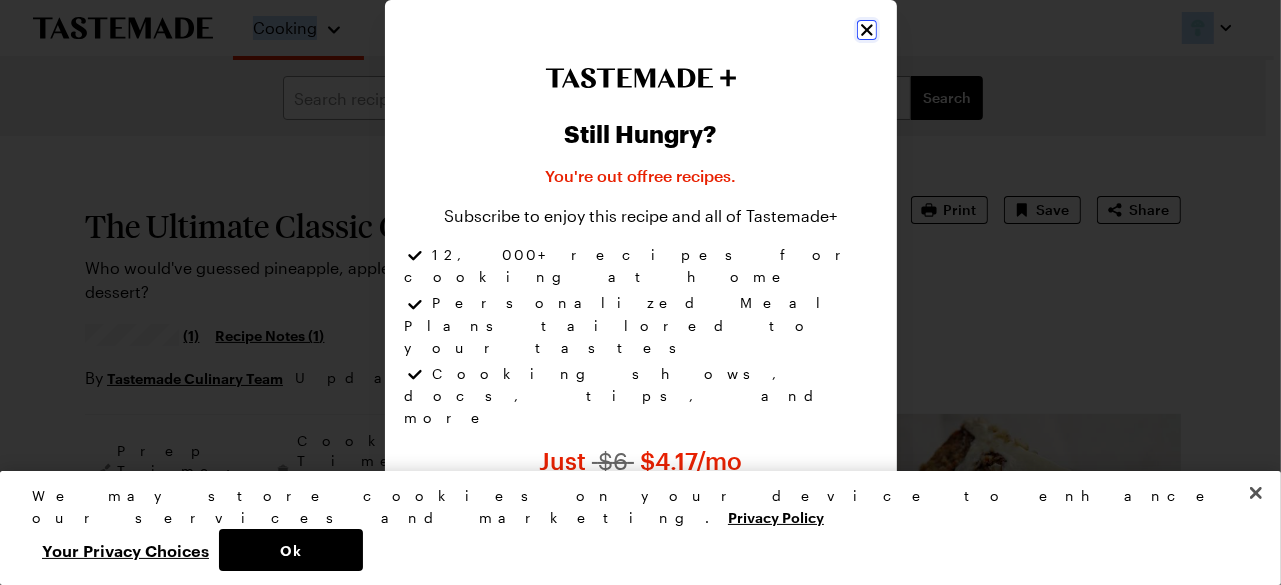 click 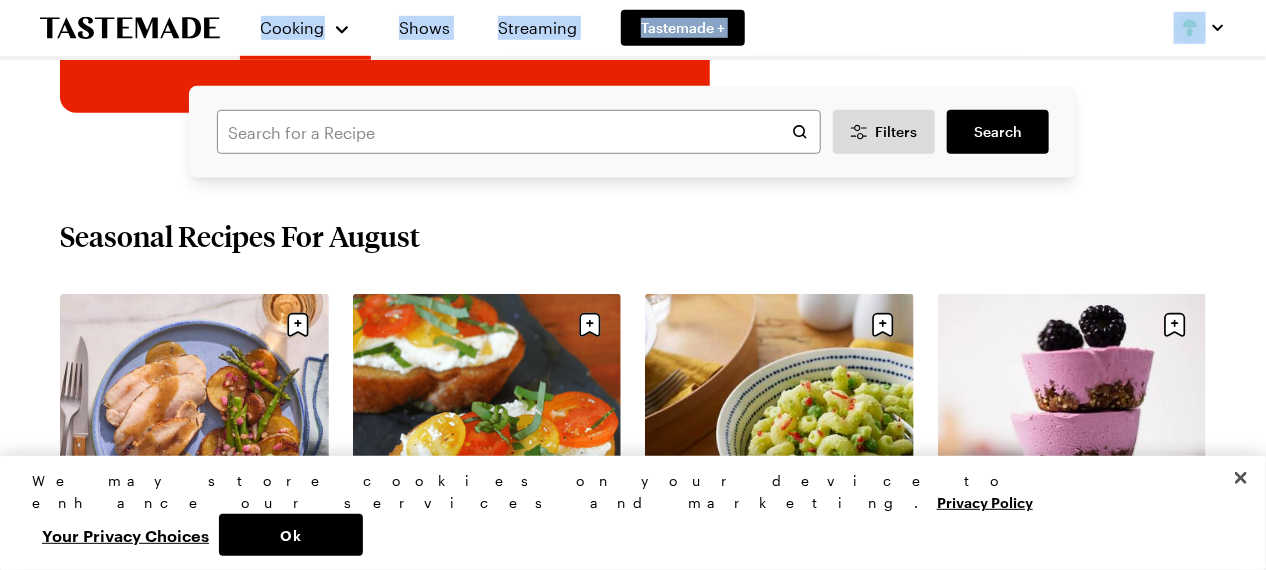 scroll, scrollTop: 700, scrollLeft: 0, axis: vertical 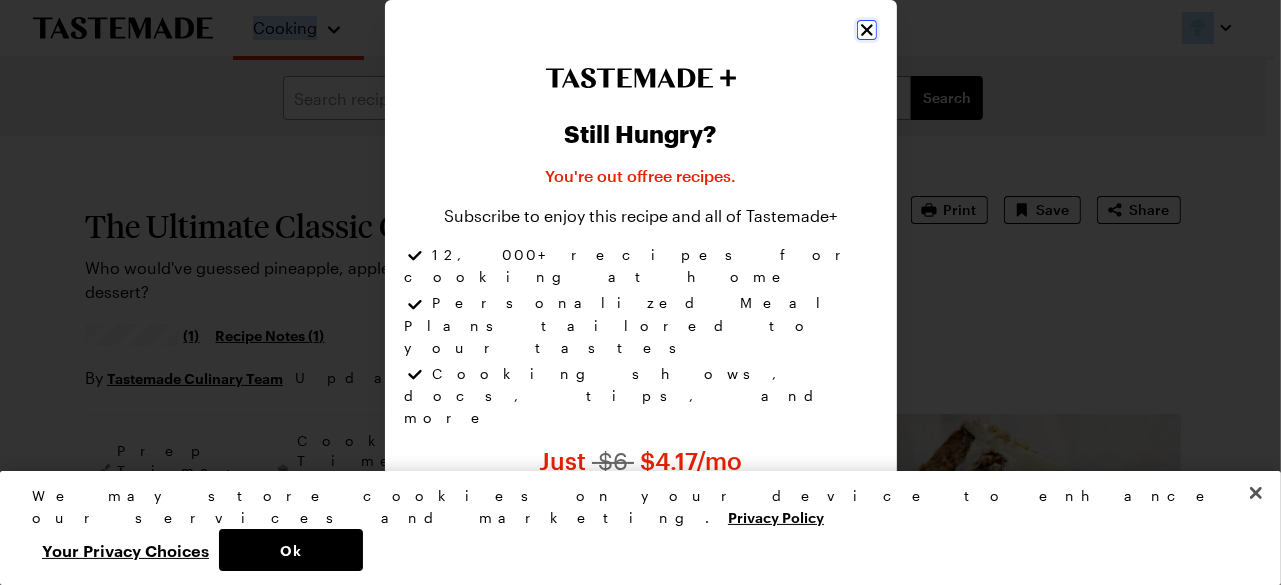 click 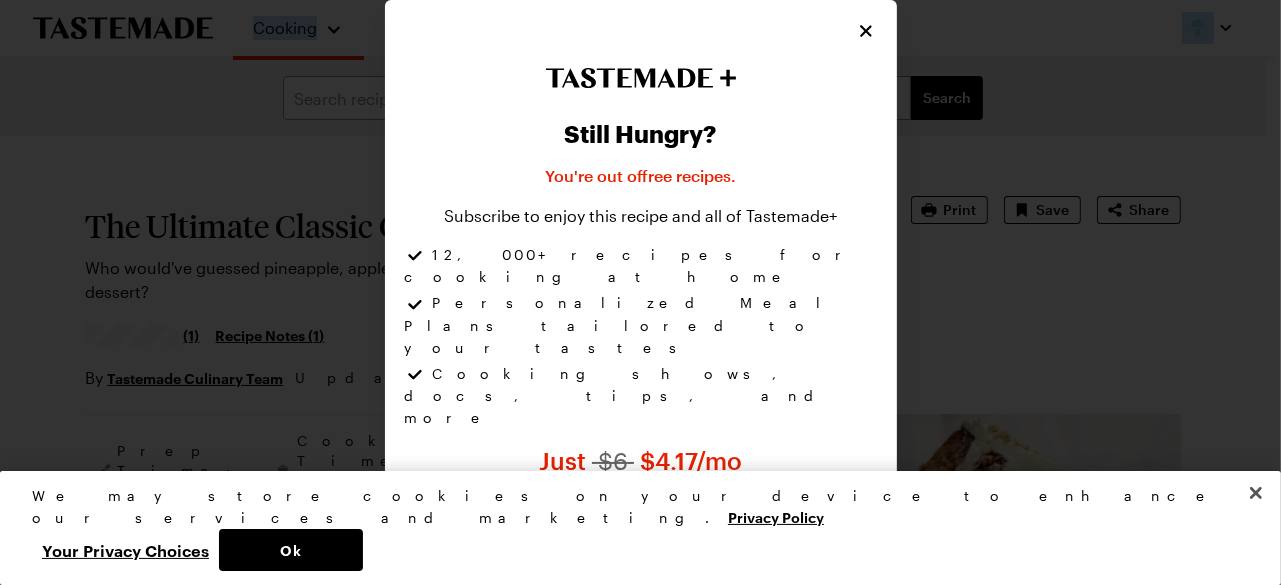 type on "x" 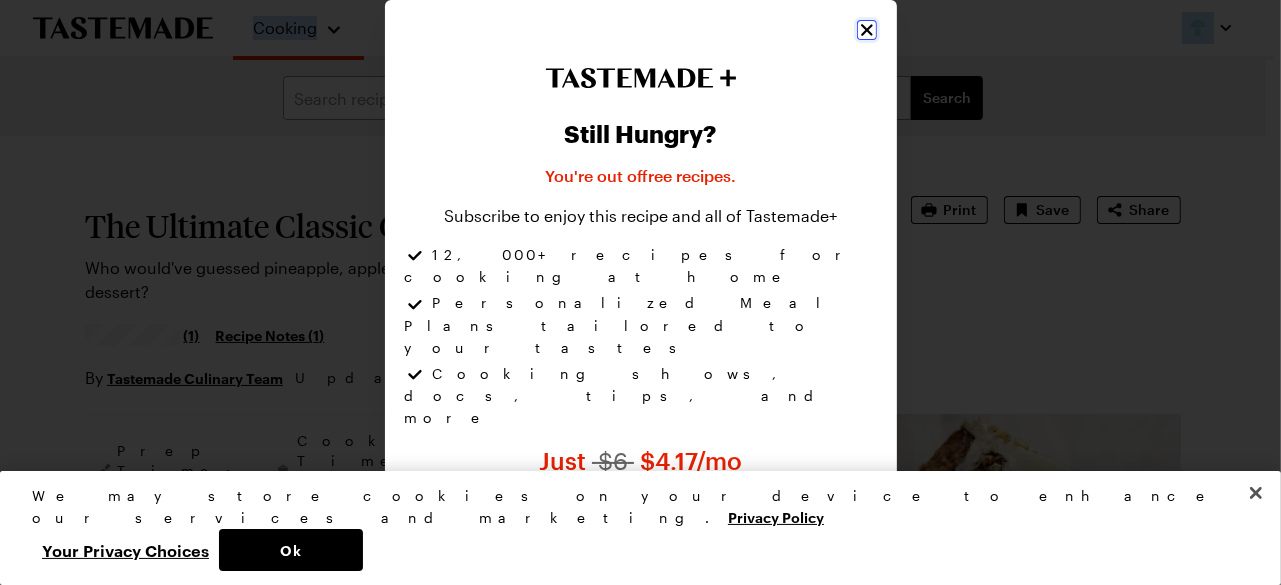 click 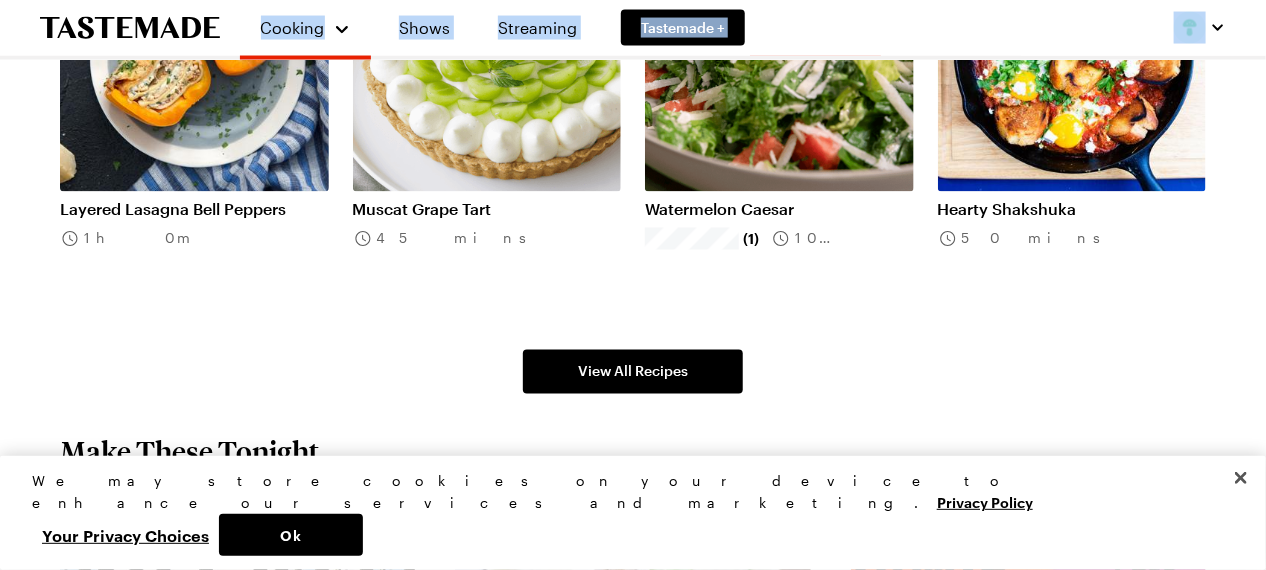 scroll, scrollTop: 1500, scrollLeft: 0, axis: vertical 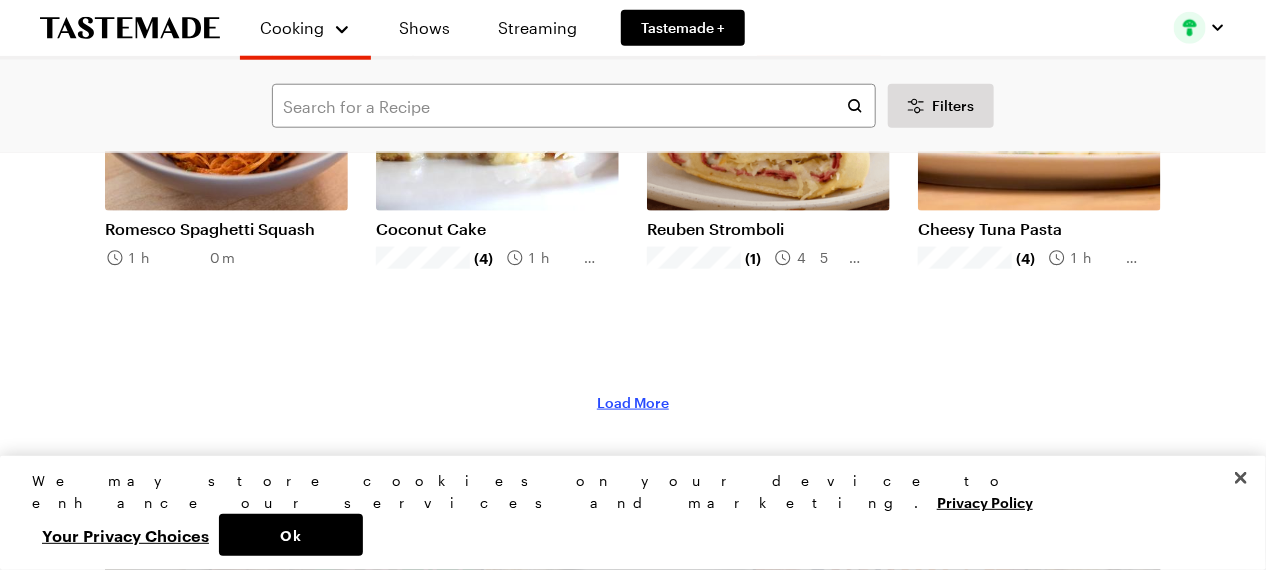 click on "Load More" at bounding box center [633, 403] 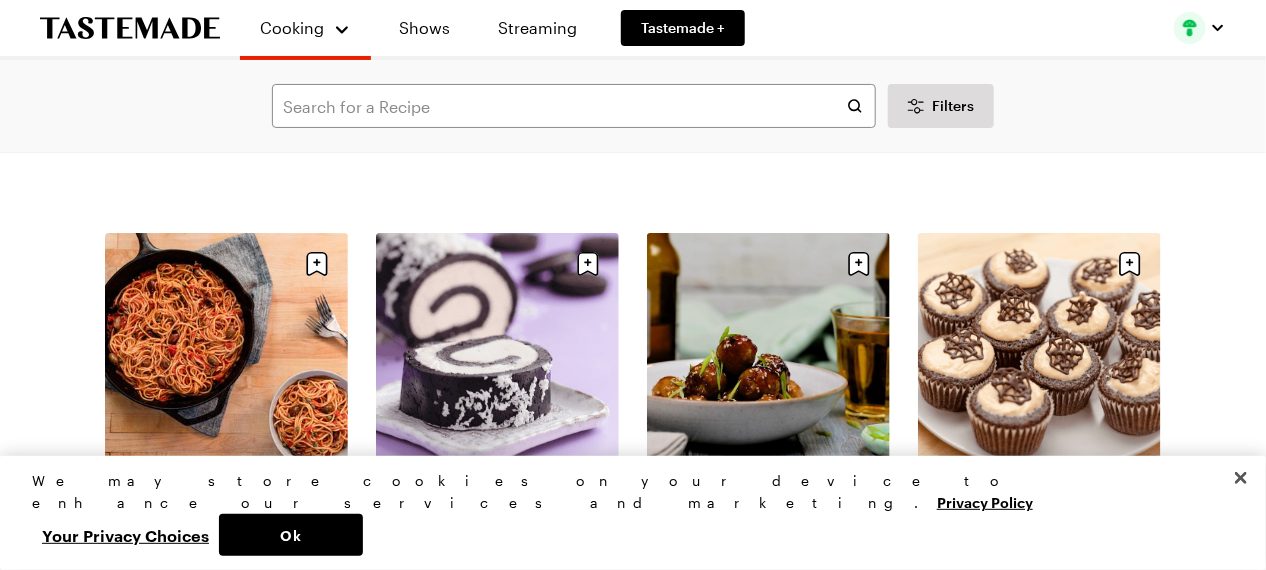 scroll, scrollTop: 14386, scrollLeft: 0, axis: vertical 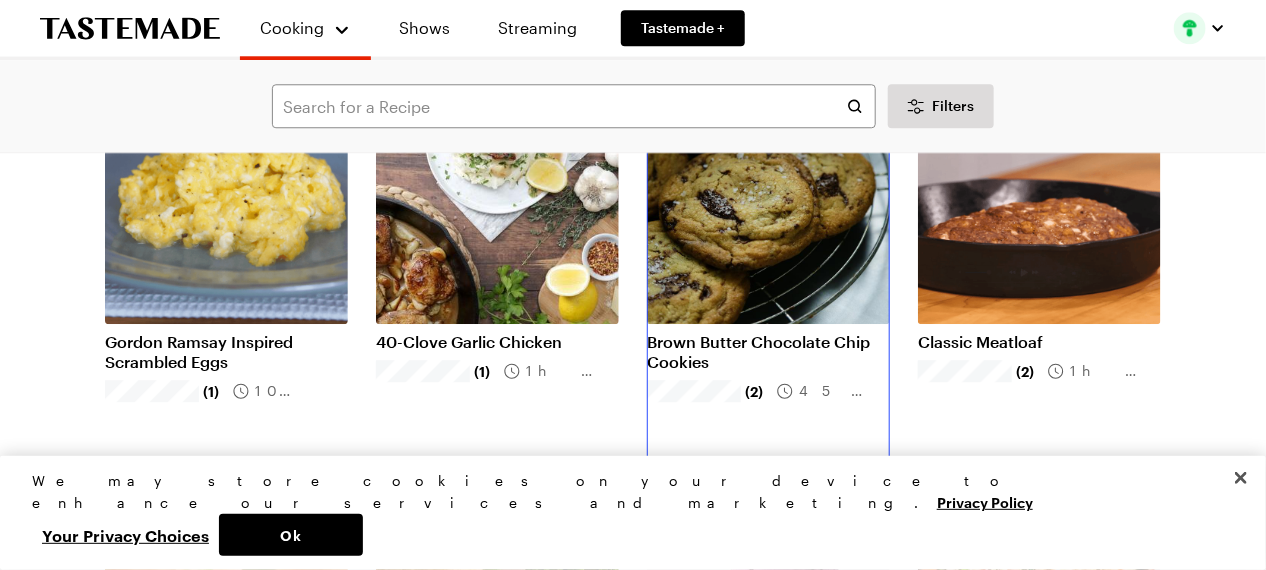 drag, startPoint x: 512, startPoint y: 350, endPoint x: 887, endPoint y: 393, distance: 377.45728 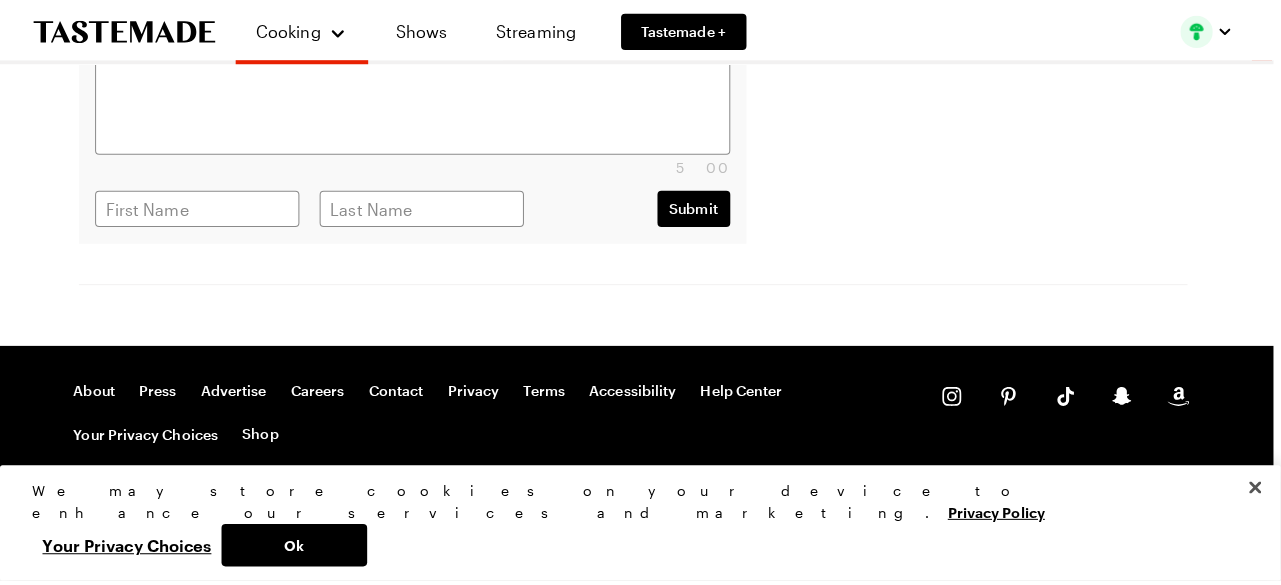 scroll, scrollTop: 119, scrollLeft: 0, axis: vertical 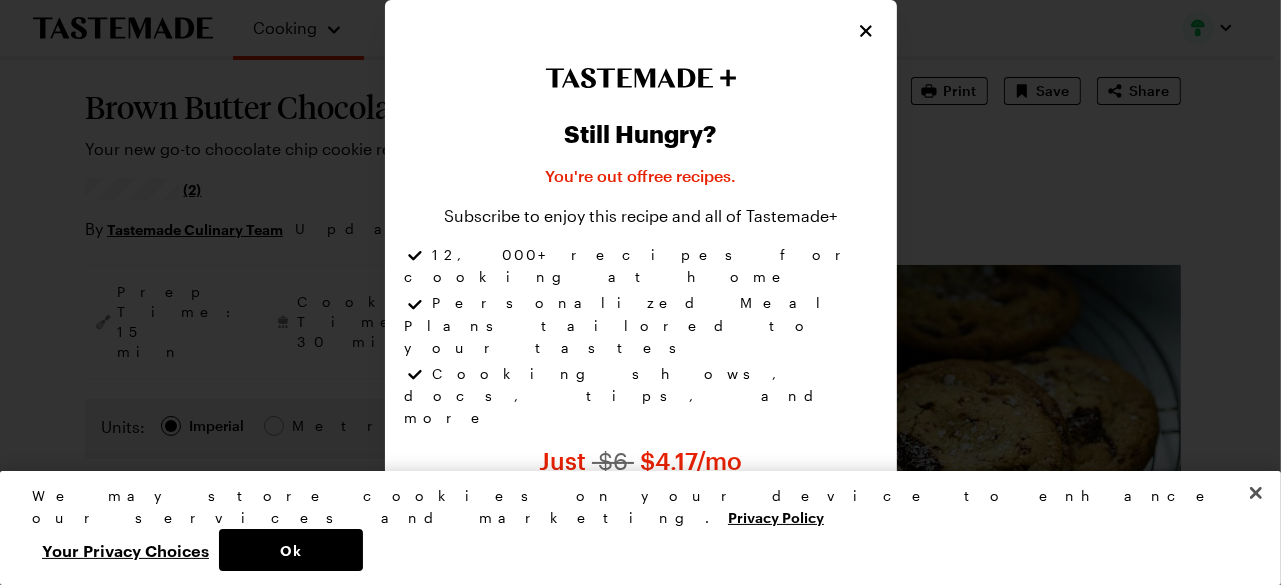 click on "Still Hungry? You're out of  free recipes . Subscribe to enjoy this recipe and all of Tastemade+ 12,000+ recipes for cooking at home Personalized Meal Plans tailored to your tastes Cooking shows, docs, tips, and more Just     $ 6     $ 4.17 /mo for a year. Start 7-Day Free Trial No payment due now.  Cancel anytime." at bounding box center [641, 320] 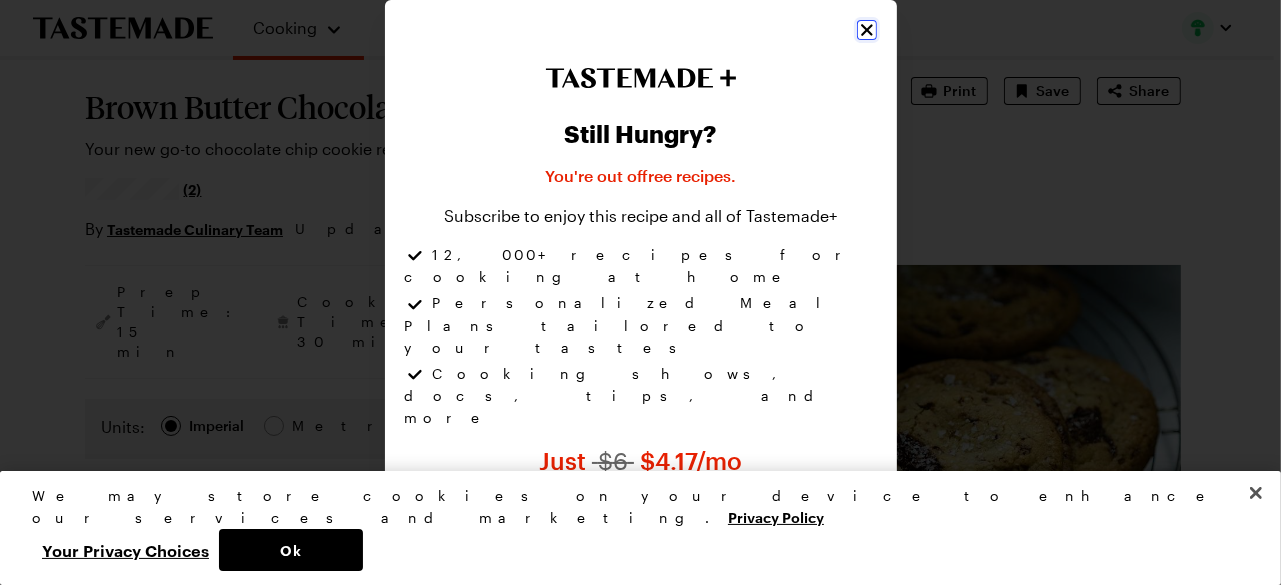 click 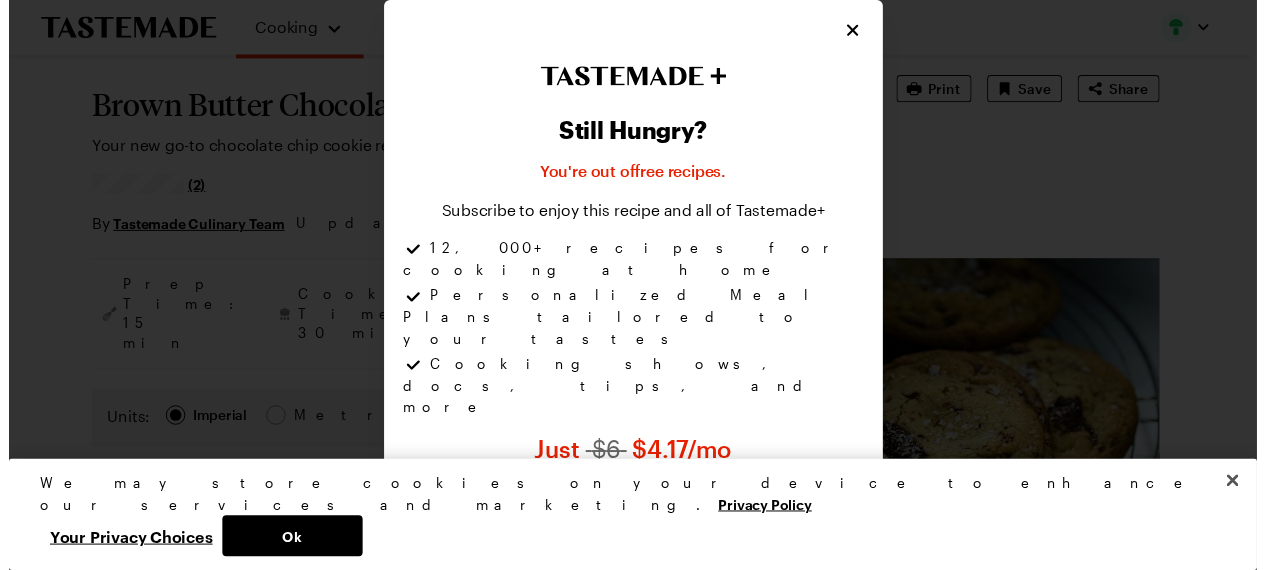 scroll, scrollTop: 0, scrollLeft: 0, axis: both 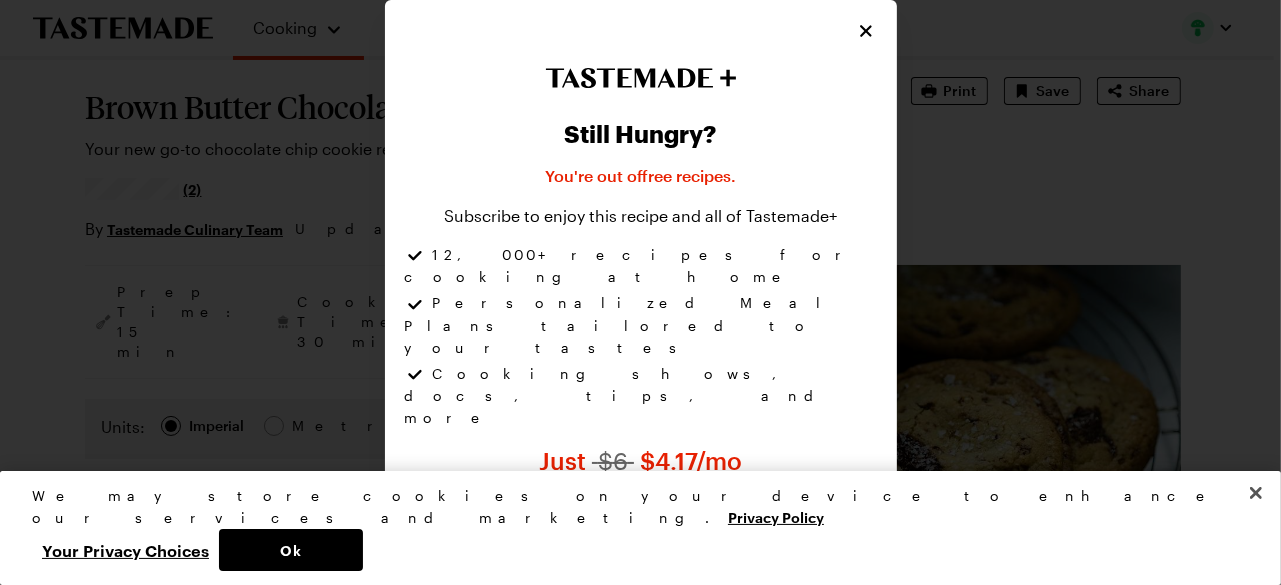 type on "x" 